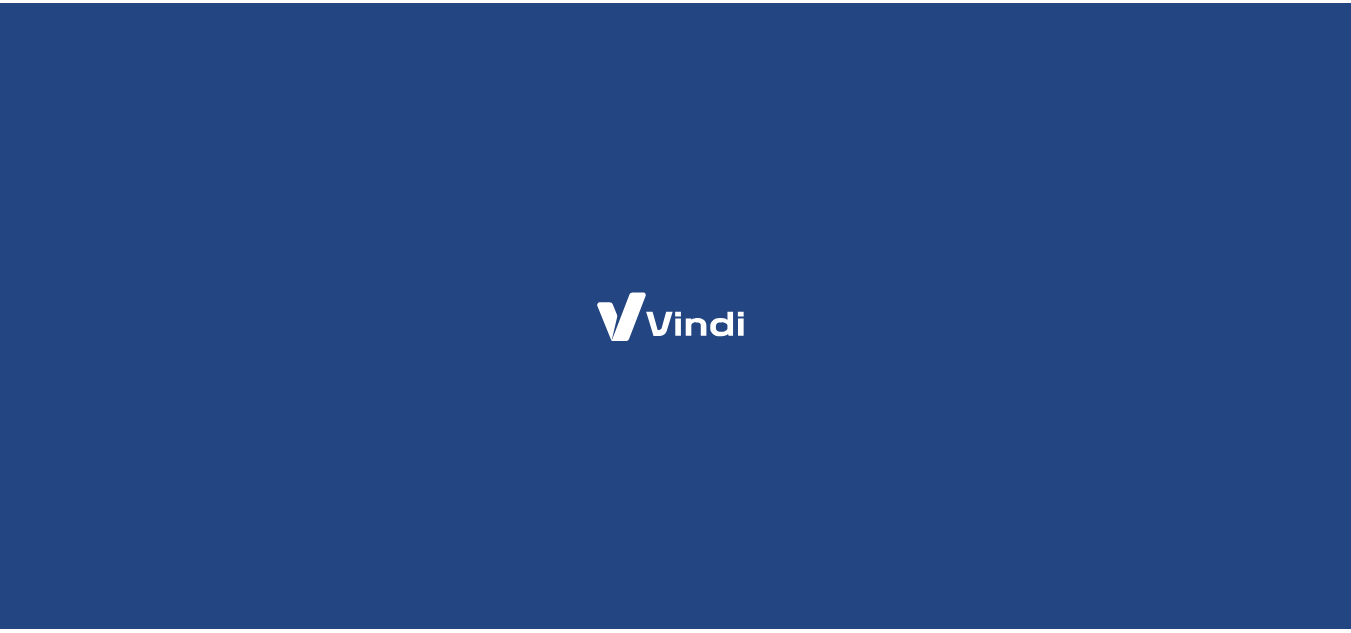 scroll, scrollTop: 0, scrollLeft: 0, axis: both 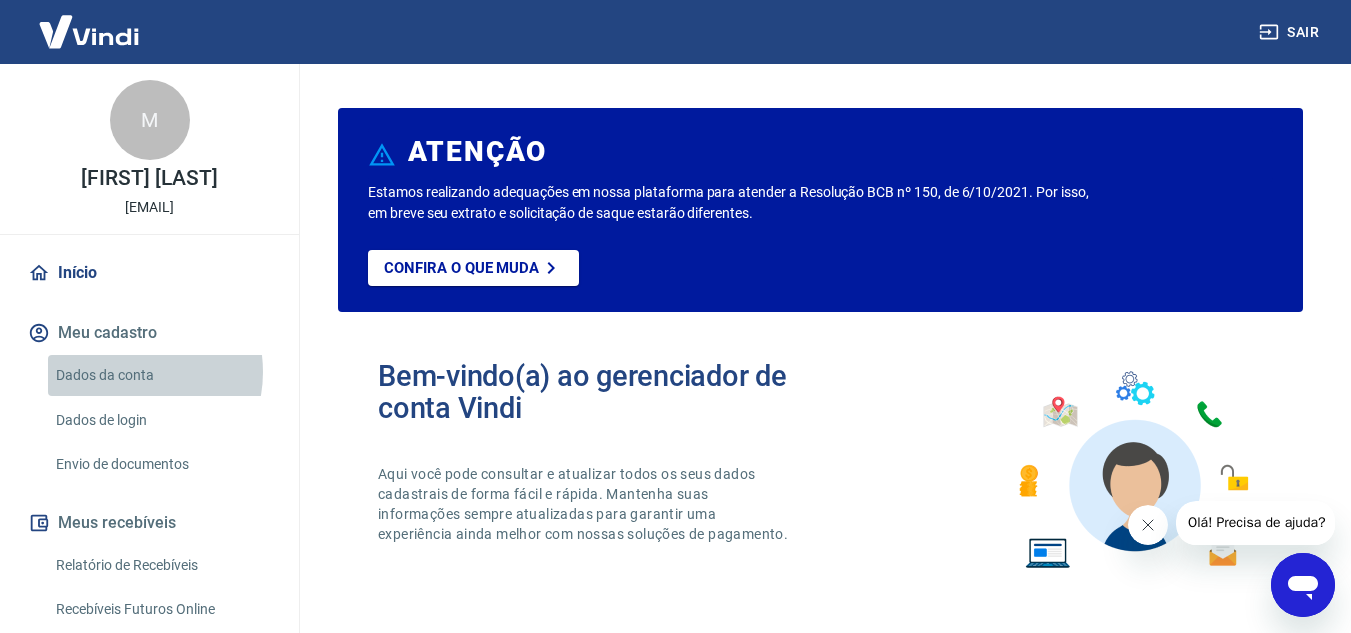 click on "Dados da conta" at bounding box center (161, 375) 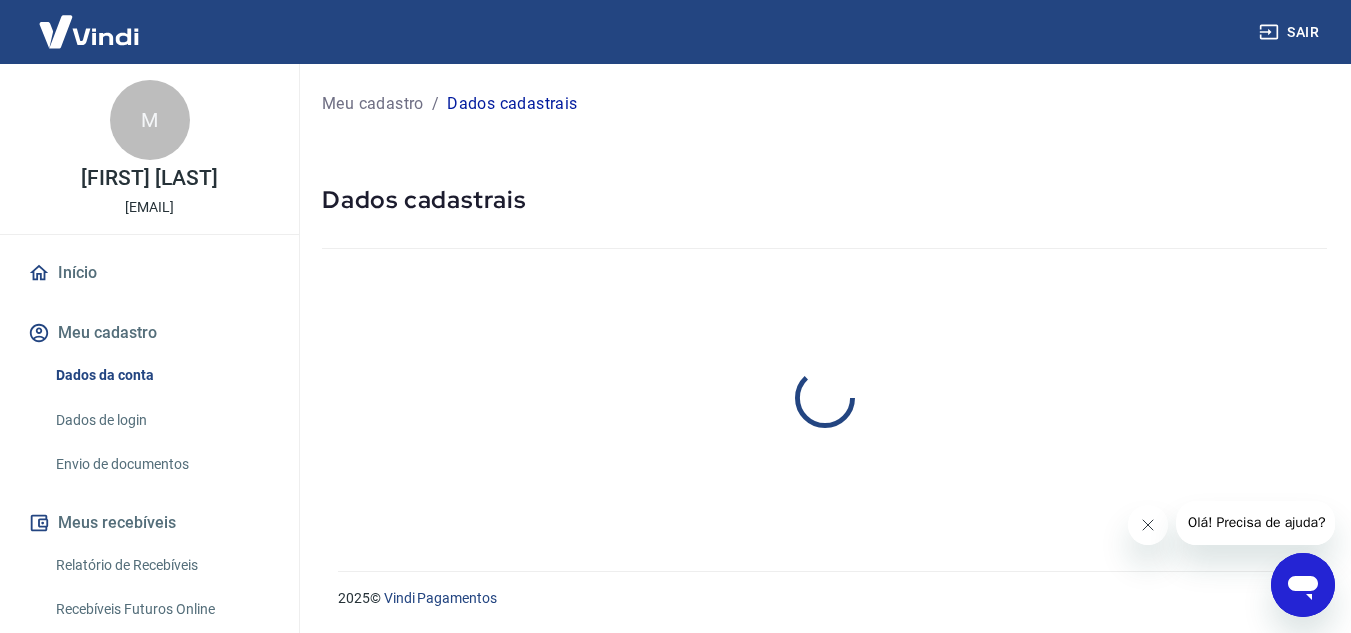 select on "PE" 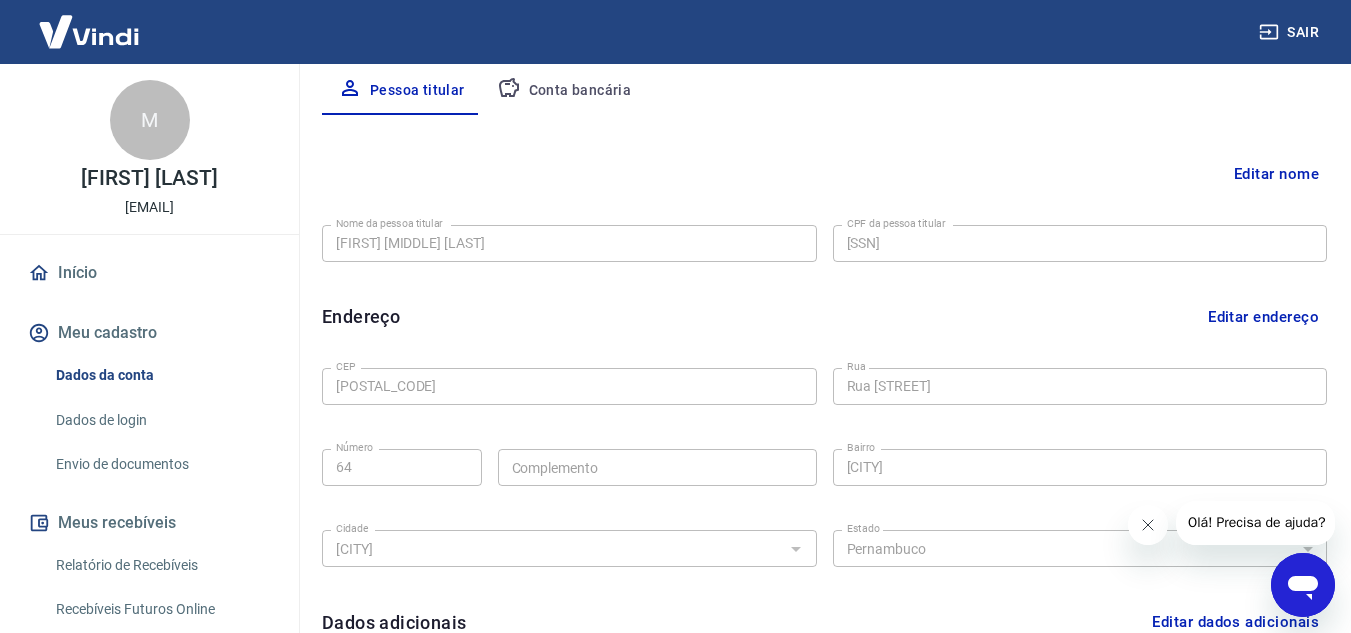 scroll, scrollTop: 396, scrollLeft: 0, axis: vertical 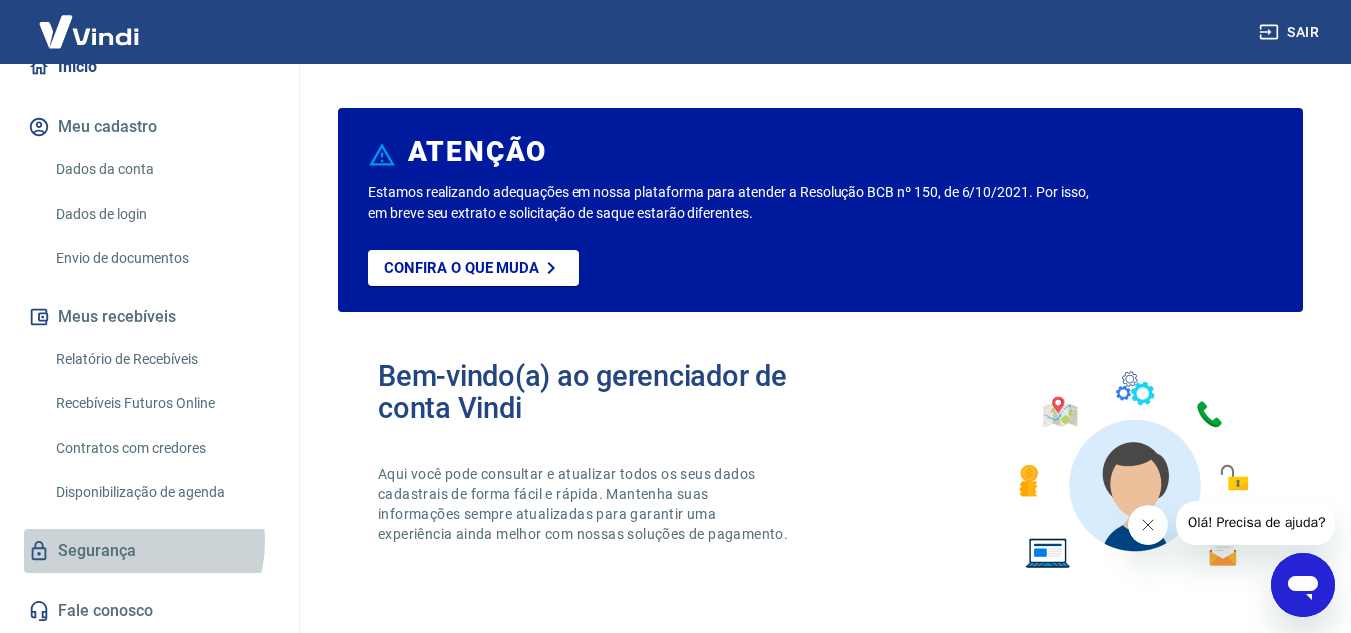 click on "Segurança" at bounding box center [149, 551] 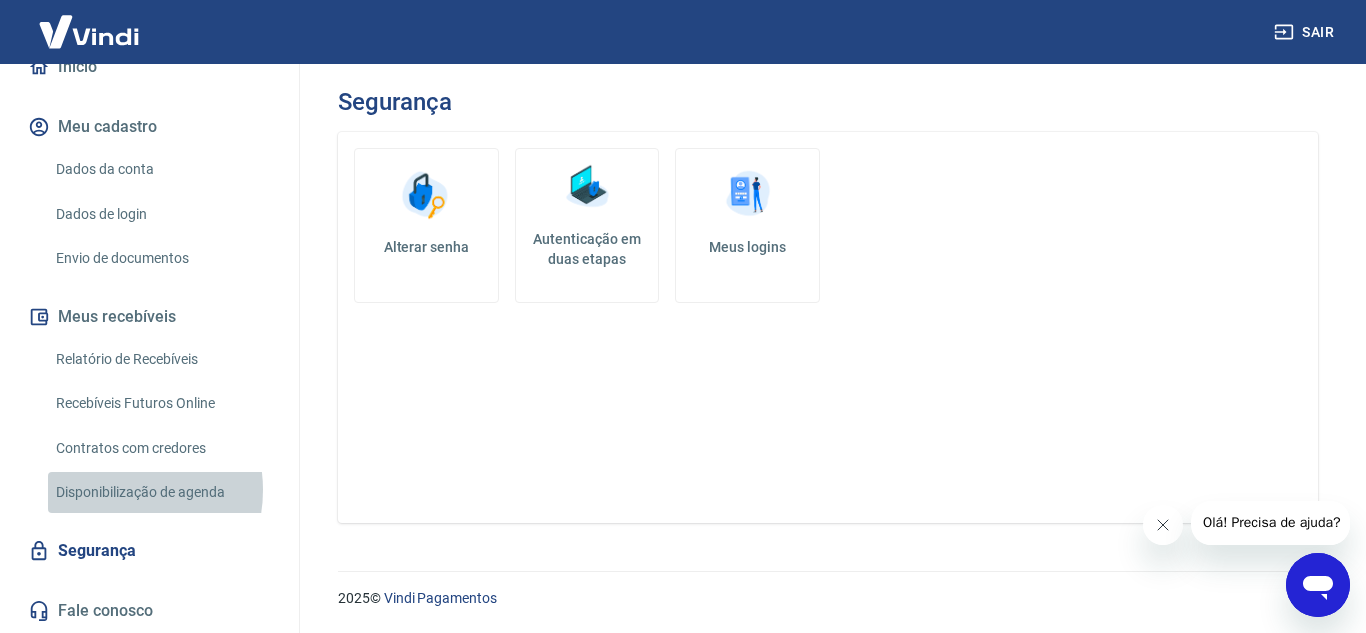 click on "Disponibilização de agenda" at bounding box center [161, 492] 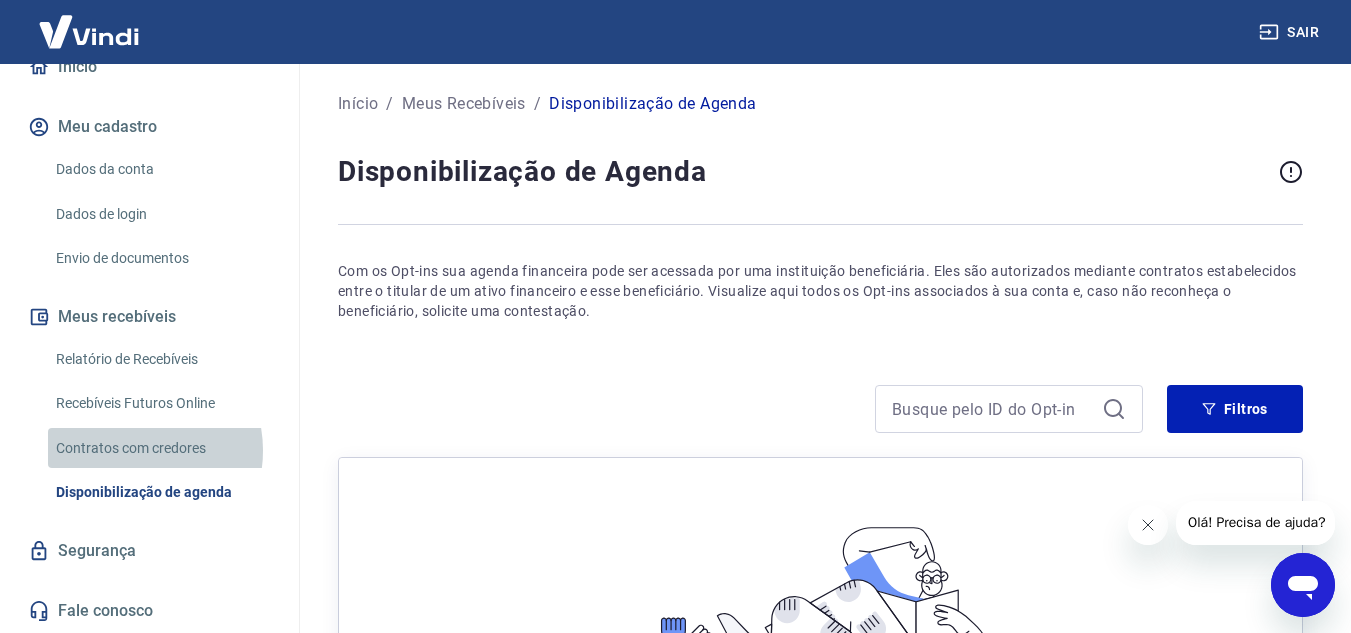 click on "Contratos com credores" at bounding box center [161, 448] 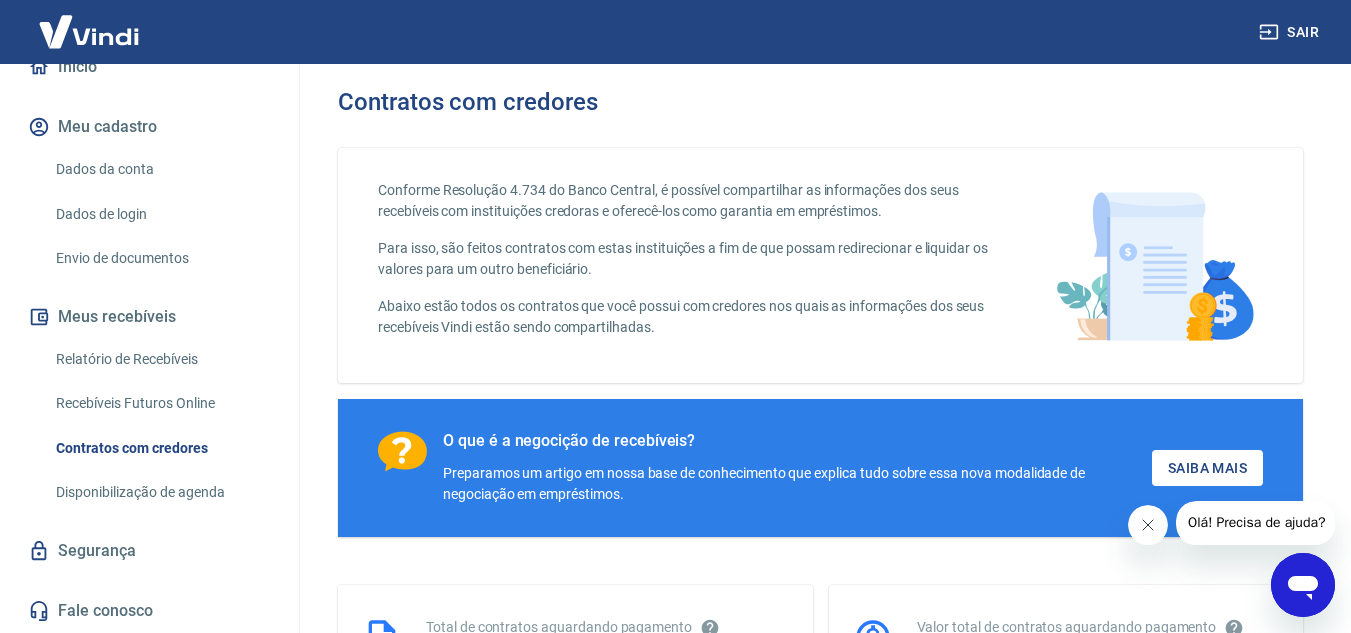 click on "Recebíveis Futuros Online" at bounding box center (161, 403) 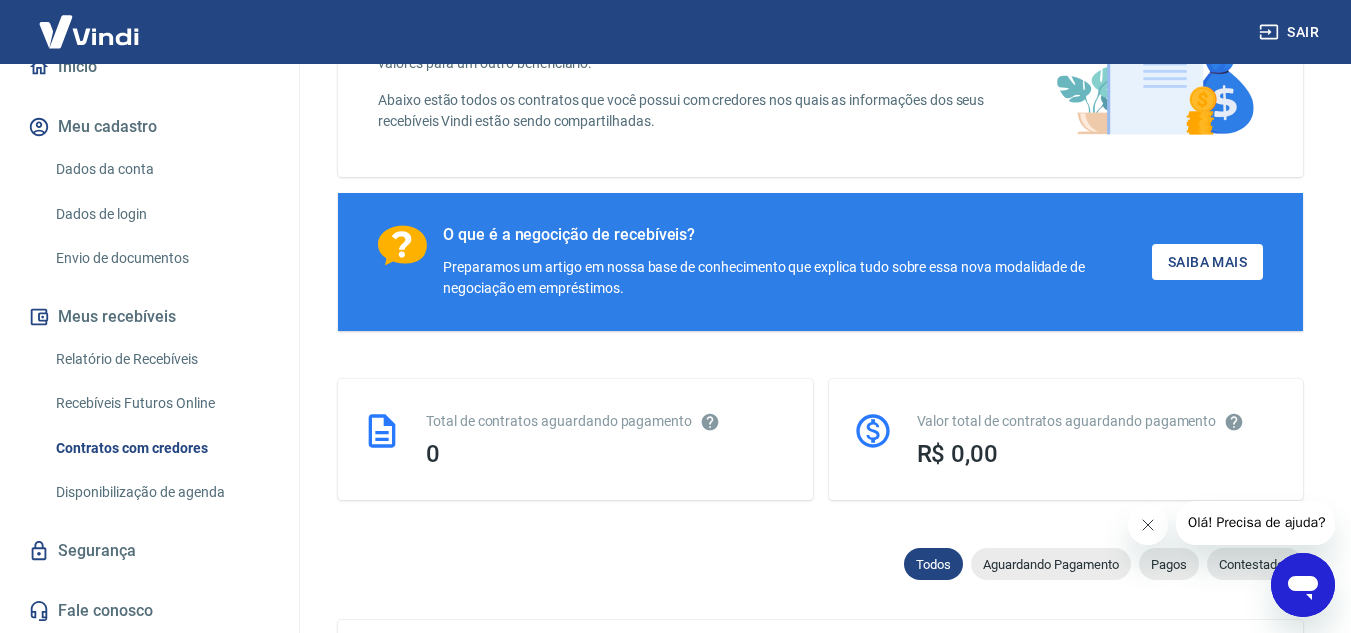 scroll, scrollTop: 200, scrollLeft: 0, axis: vertical 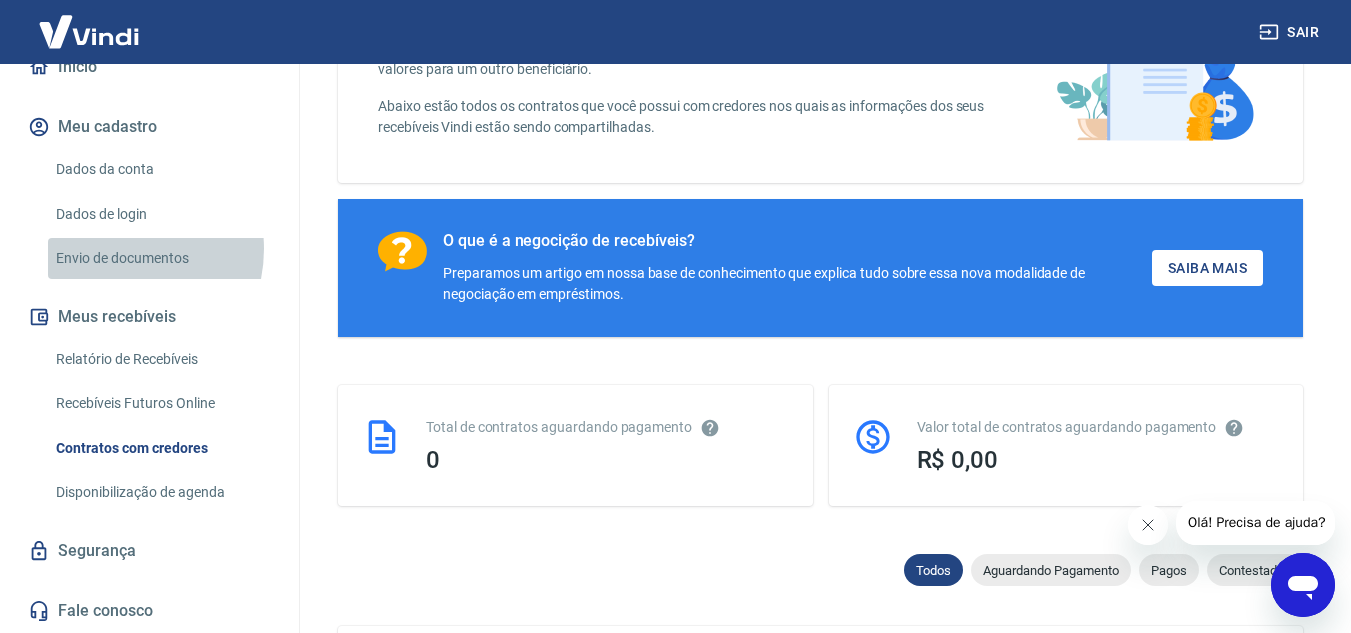click on "Envio de documentos" at bounding box center (161, 258) 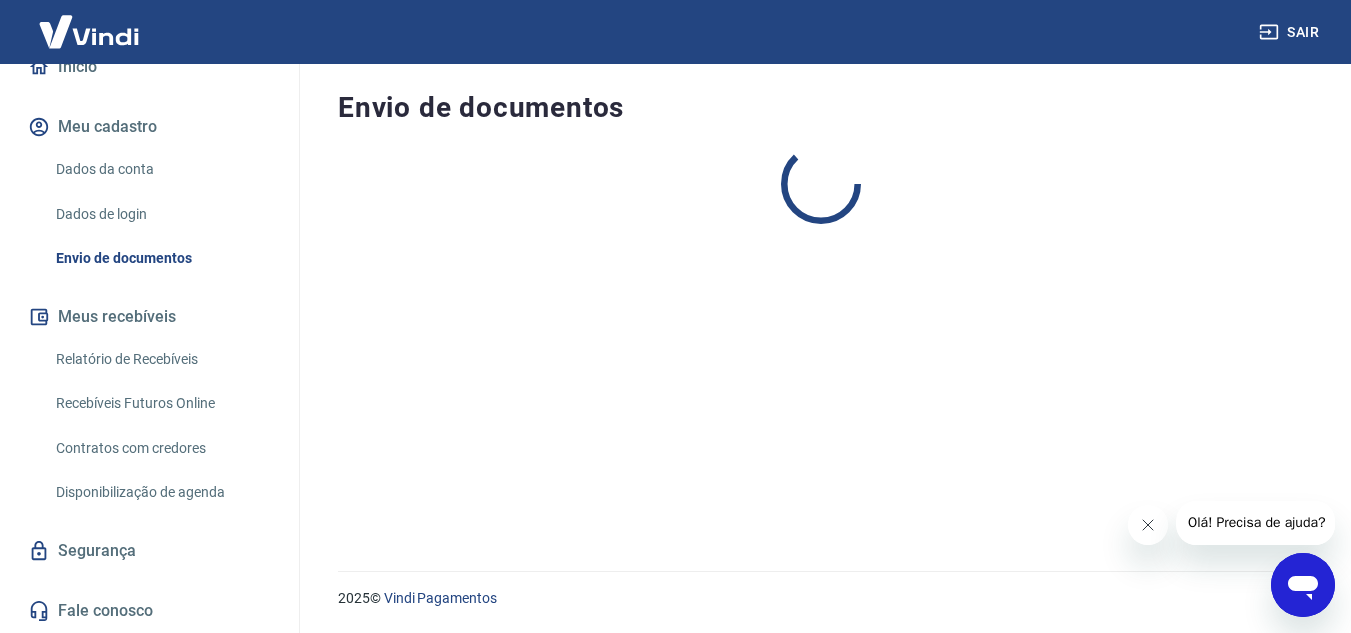 scroll, scrollTop: 0, scrollLeft: 0, axis: both 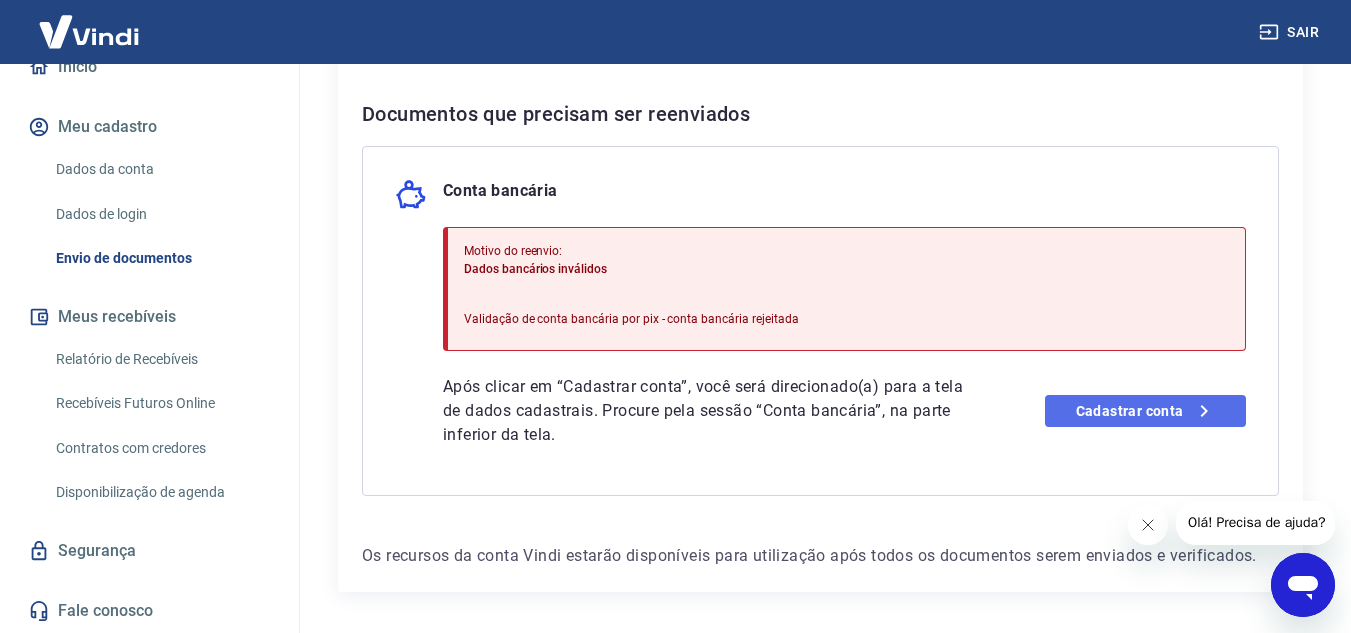 click on "Cadastrar conta" at bounding box center [1145, 411] 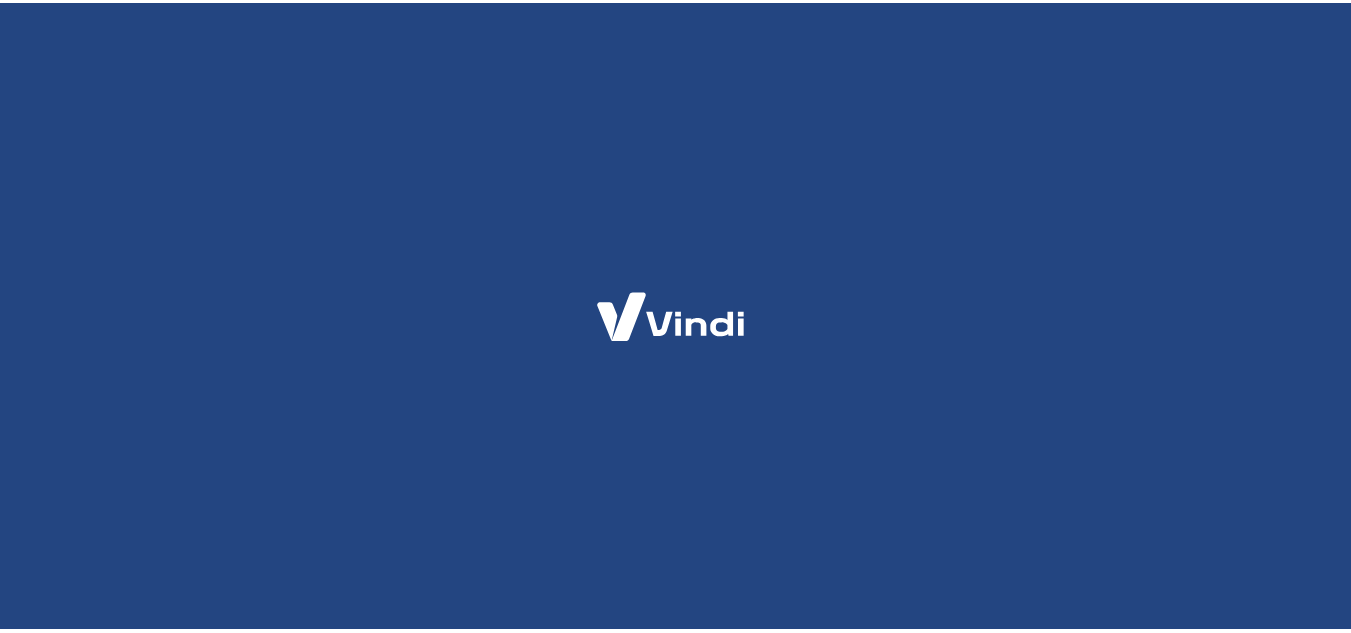 scroll, scrollTop: 0, scrollLeft: 0, axis: both 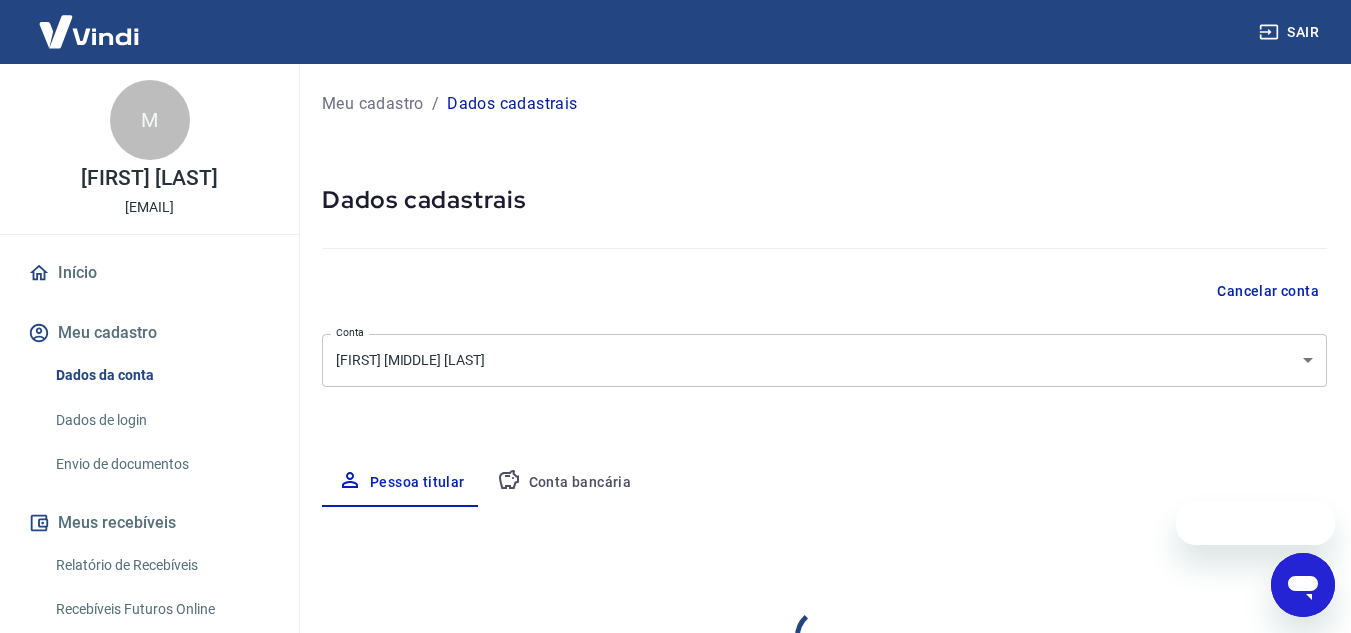 select on "PE" 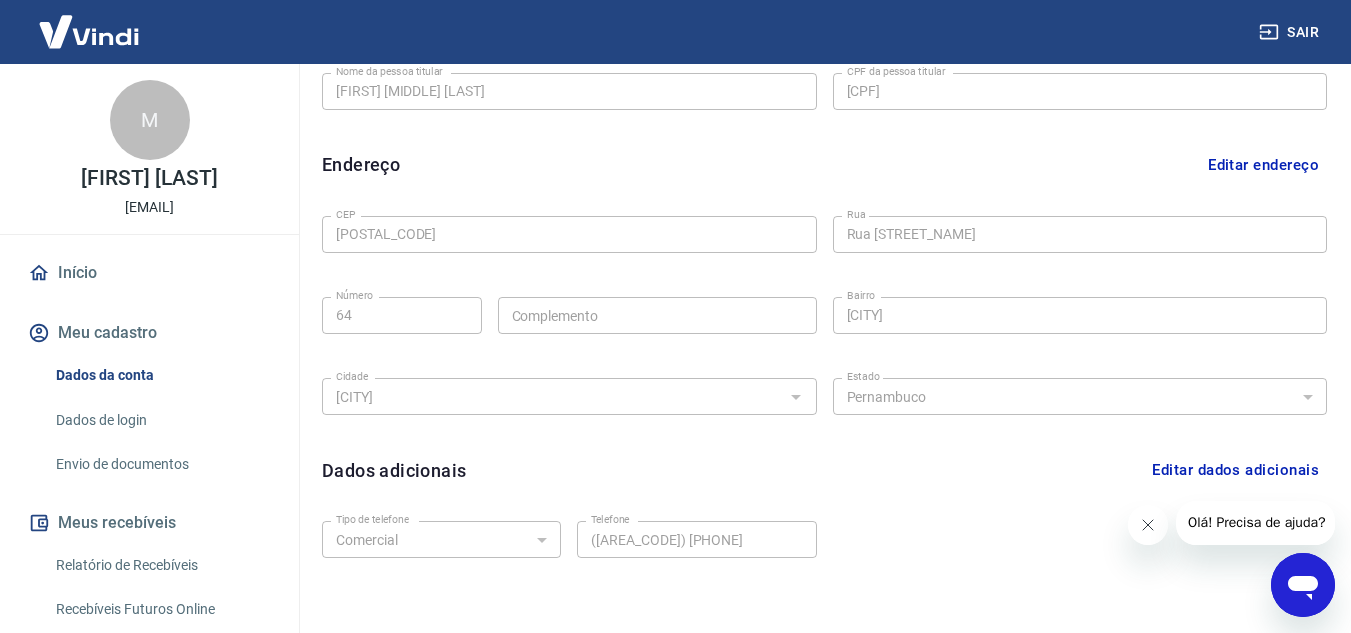 scroll, scrollTop: 647, scrollLeft: 0, axis: vertical 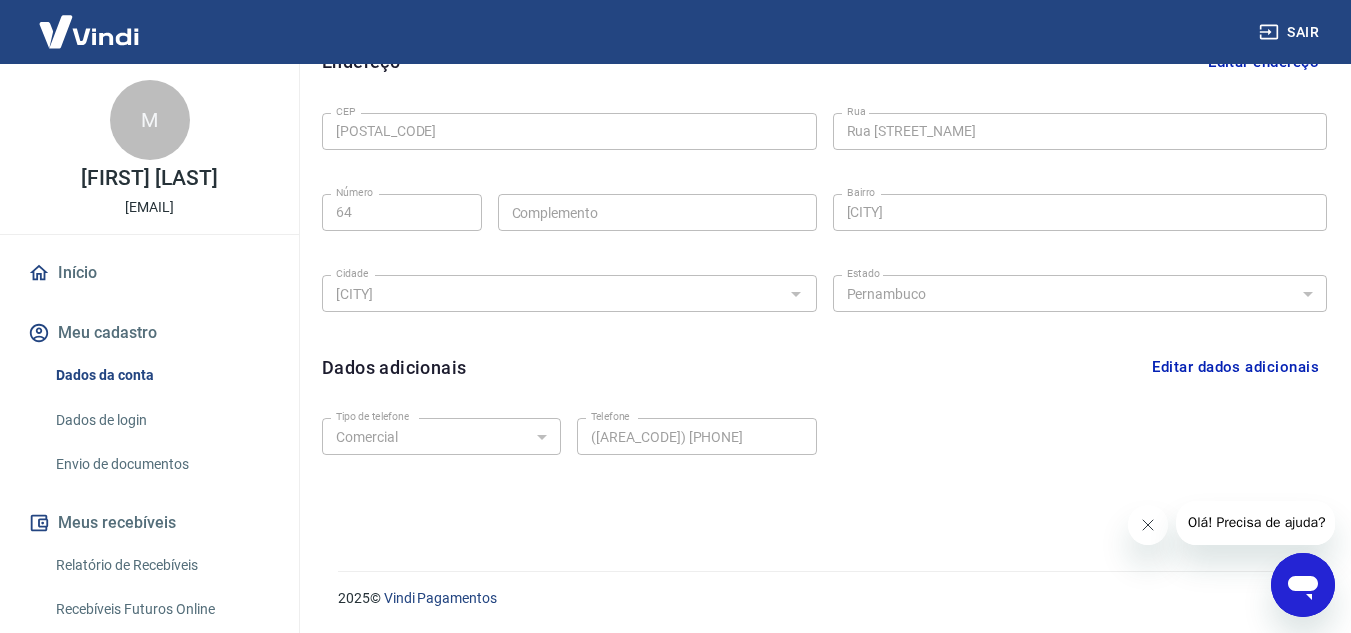 click on "Editar dados adicionais" at bounding box center (1235, 367) 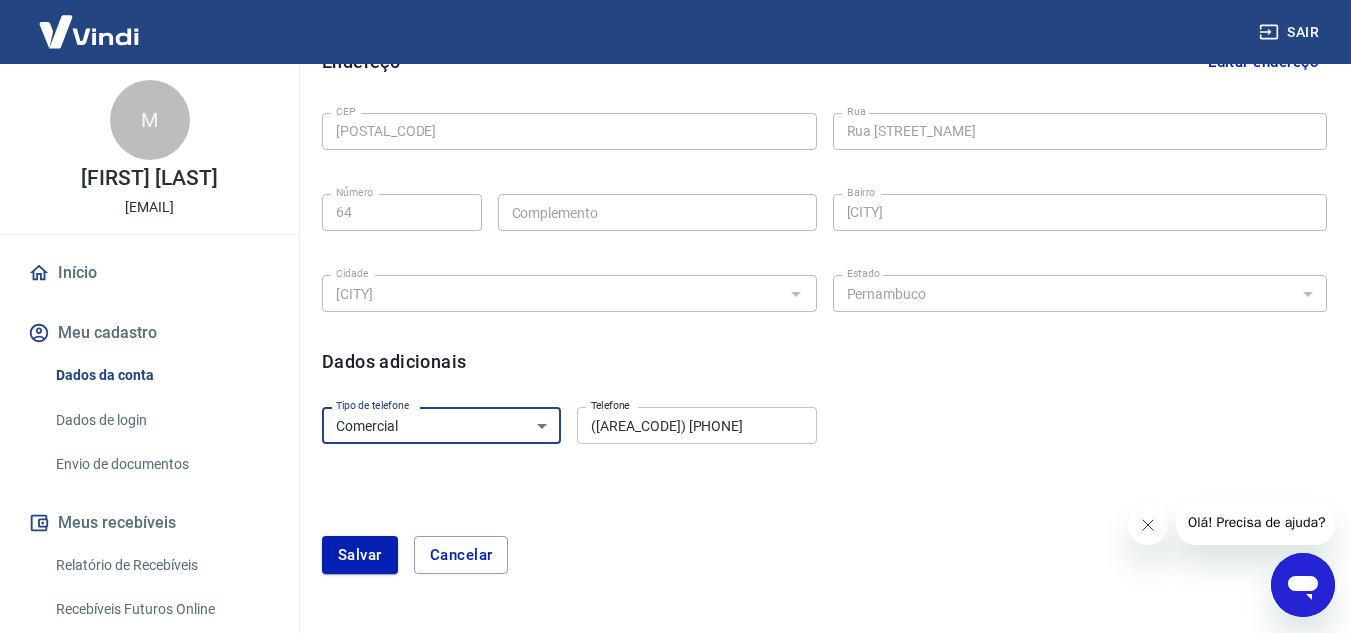 click on "Residencial Comercial" at bounding box center (441, 425) 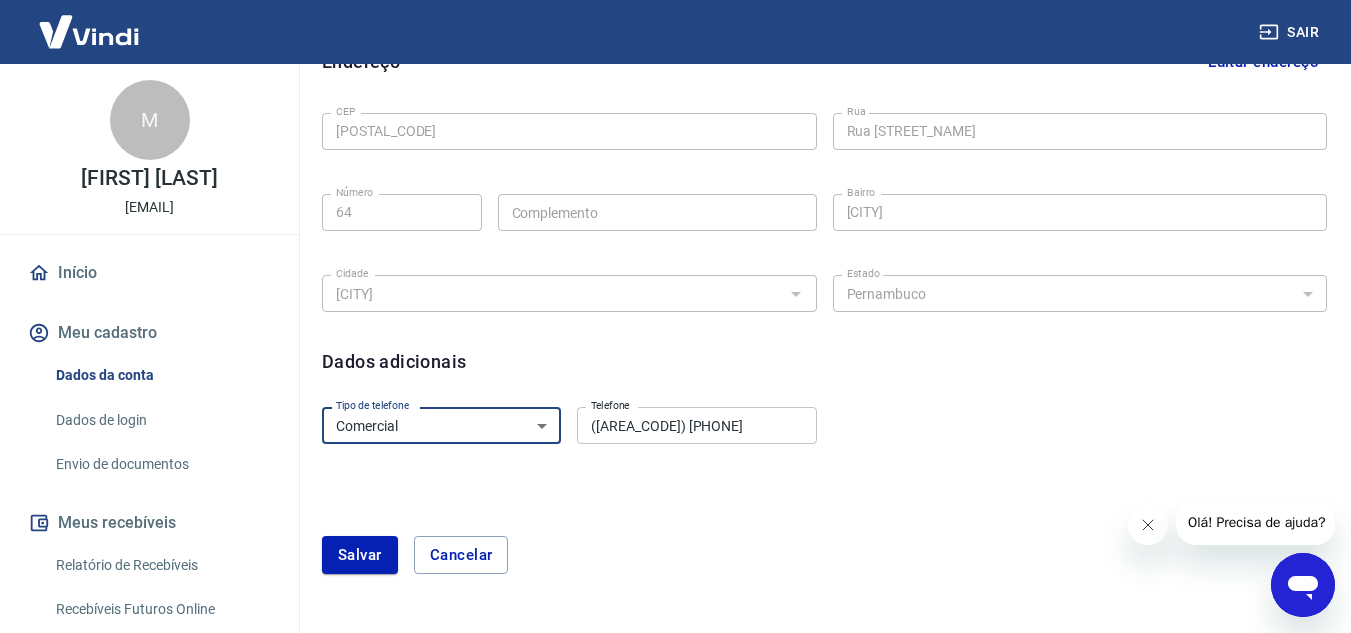click on "Residencial Comercial" at bounding box center (441, 425) 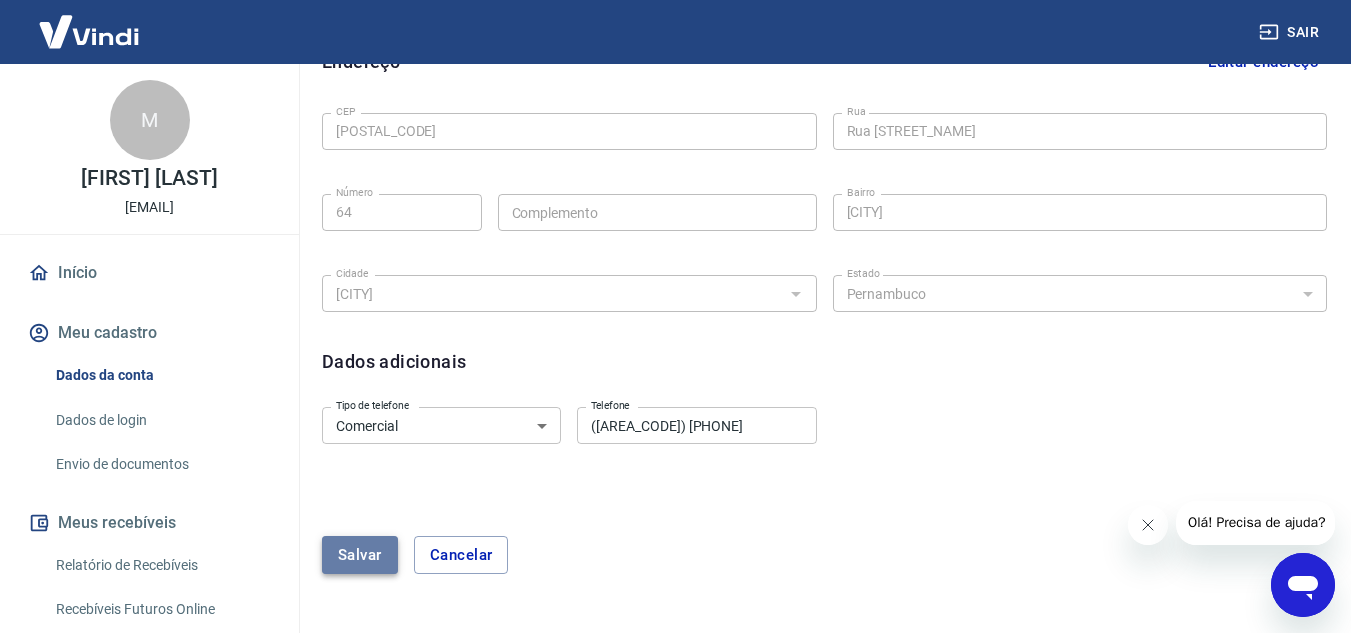 click on "Salvar" at bounding box center [360, 555] 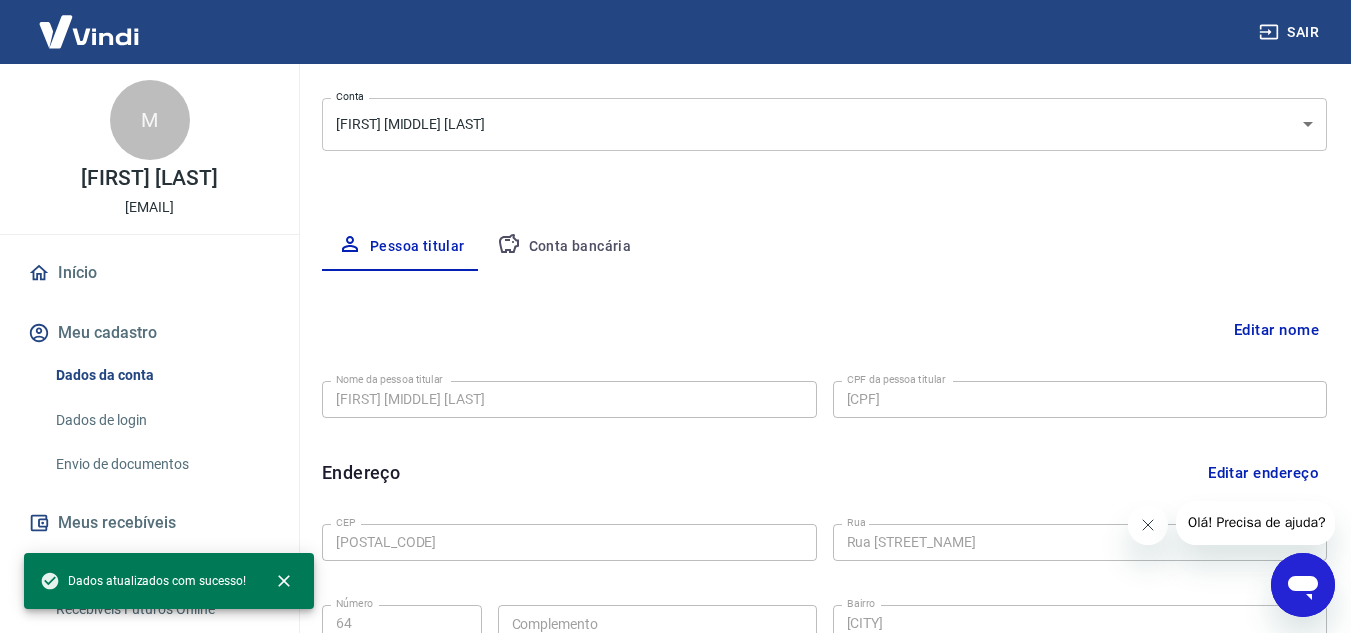 scroll, scrollTop: 234, scrollLeft: 0, axis: vertical 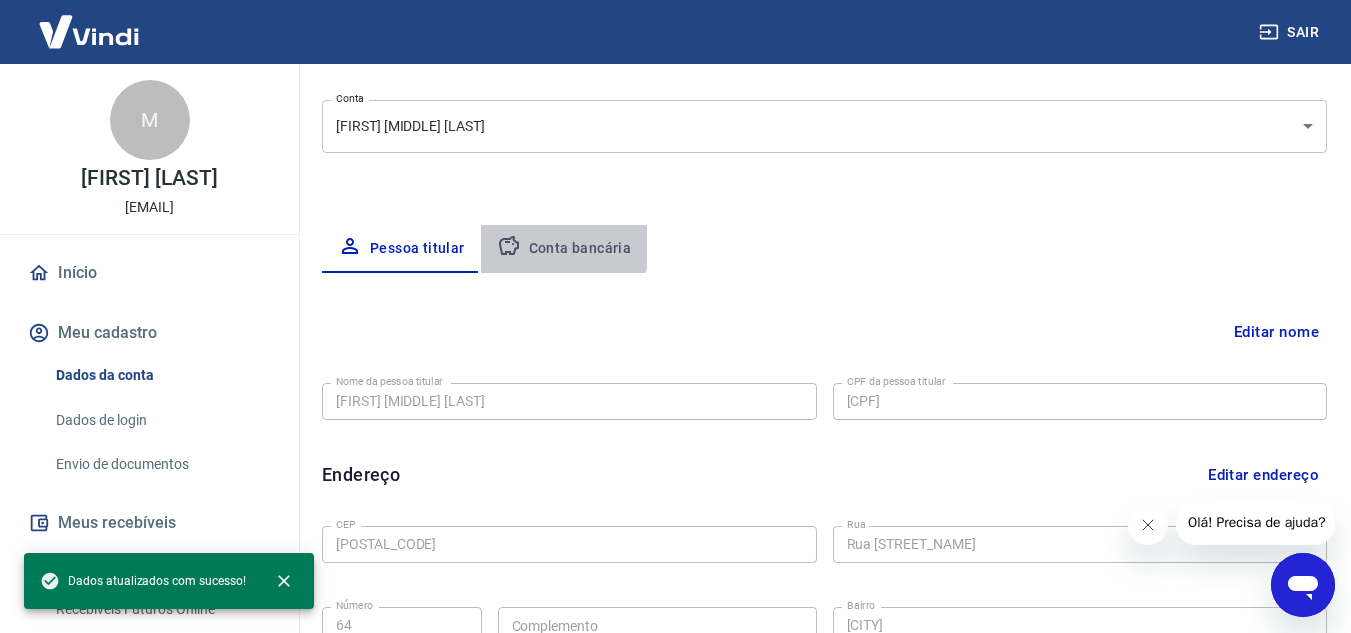 click on "Conta bancária" at bounding box center (564, 249) 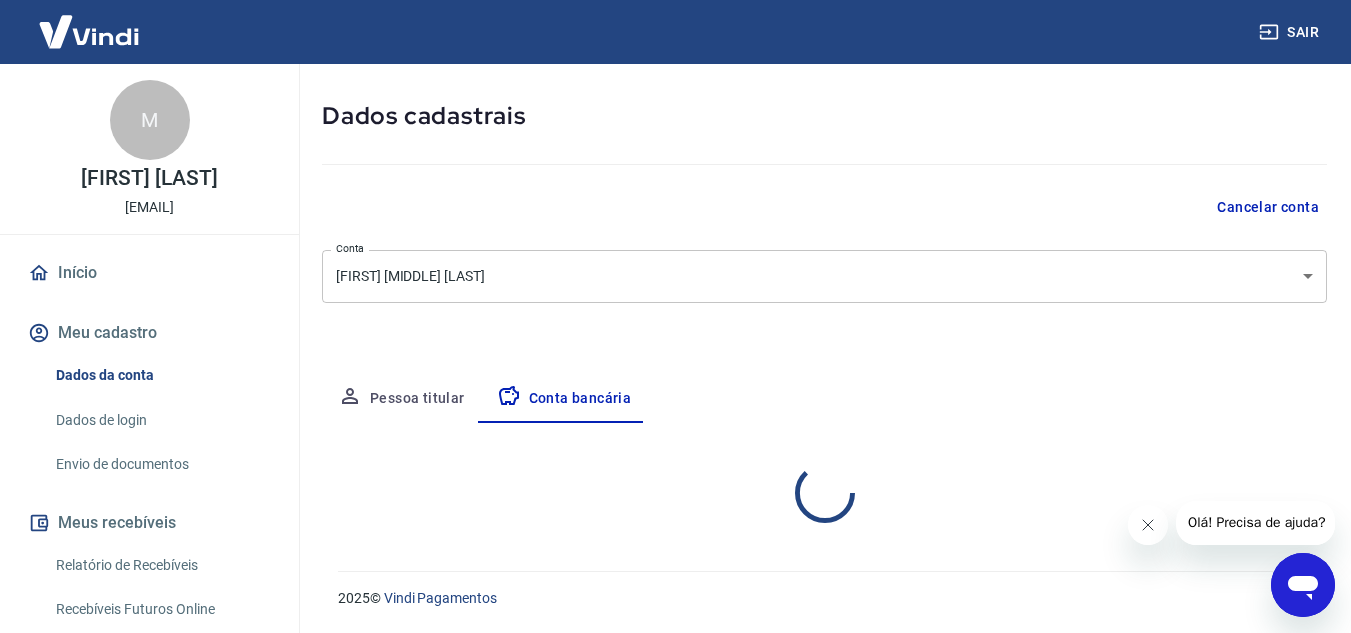 scroll, scrollTop: 234, scrollLeft: 0, axis: vertical 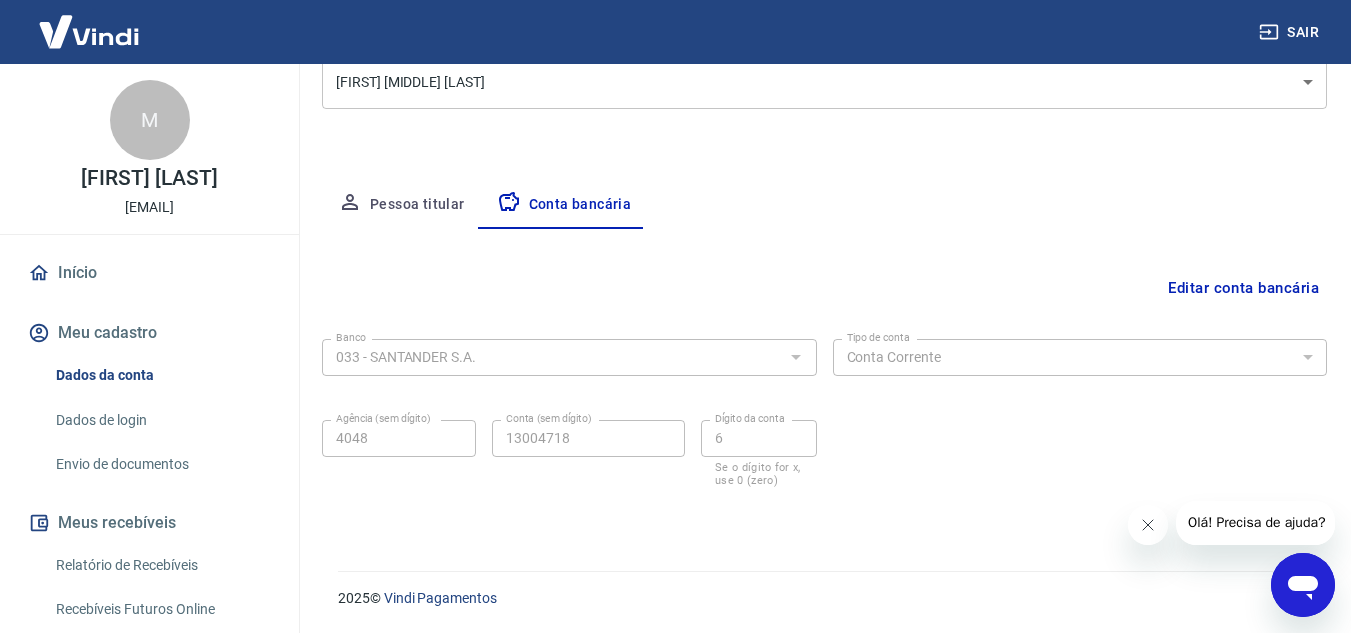drag, startPoint x: 1347, startPoint y: 341, endPoint x: 1354, endPoint y: 320, distance: 22.135944 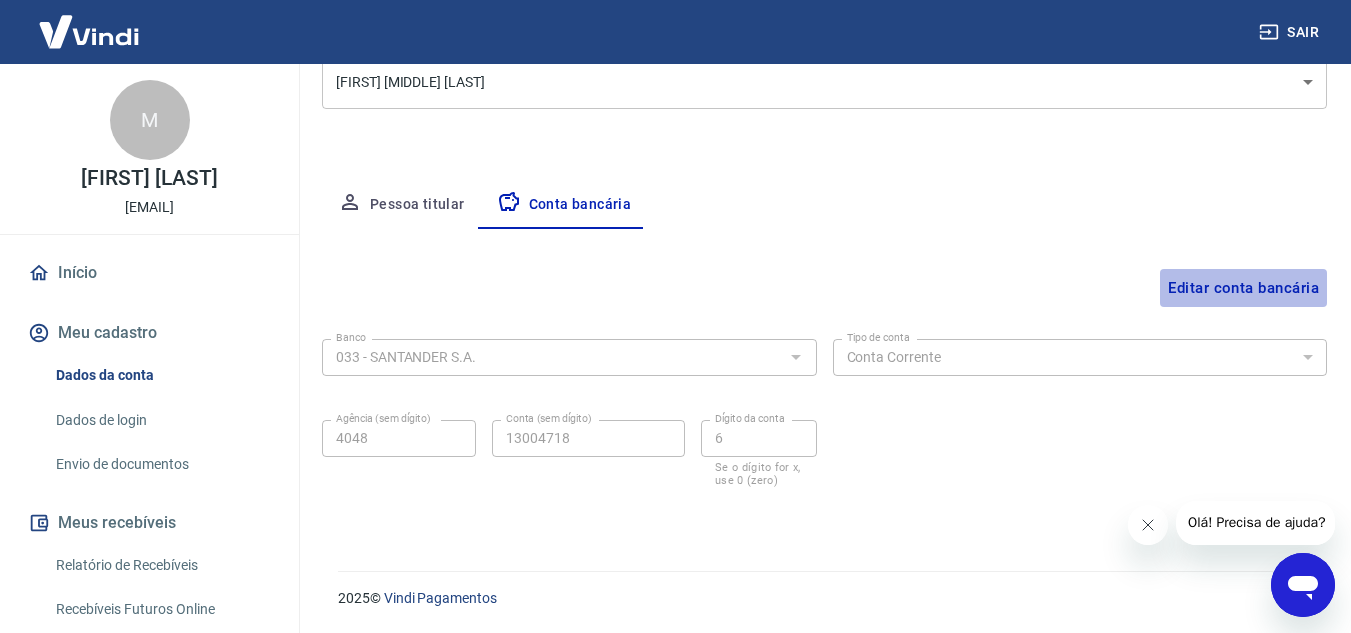 click on "Editar conta bancária" at bounding box center [1243, 288] 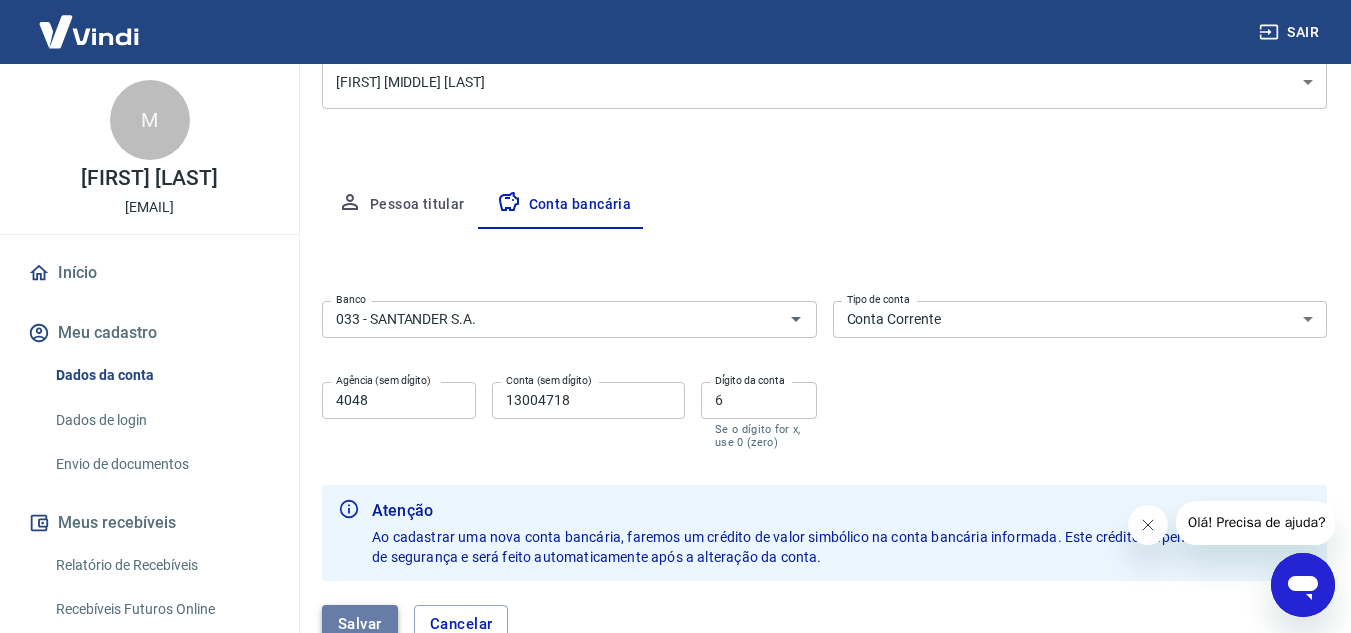 click on "Salvar" at bounding box center [360, 624] 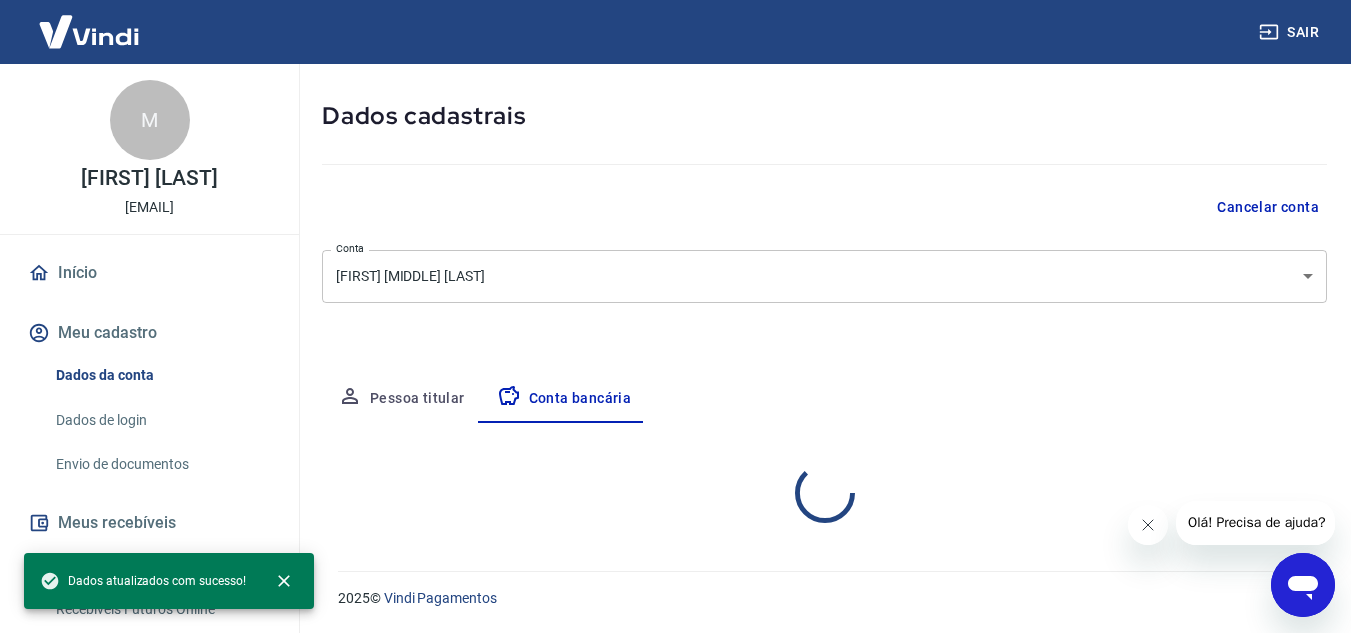 scroll, scrollTop: 278, scrollLeft: 0, axis: vertical 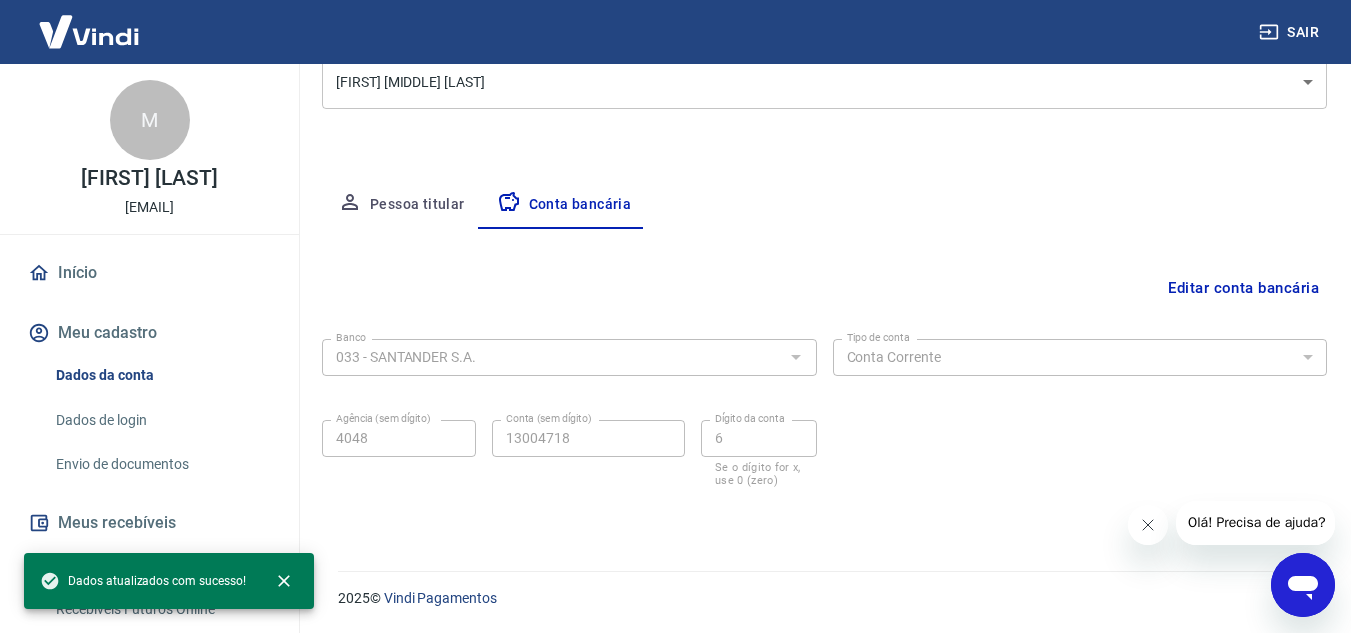 click on "Início" at bounding box center (149, 273) 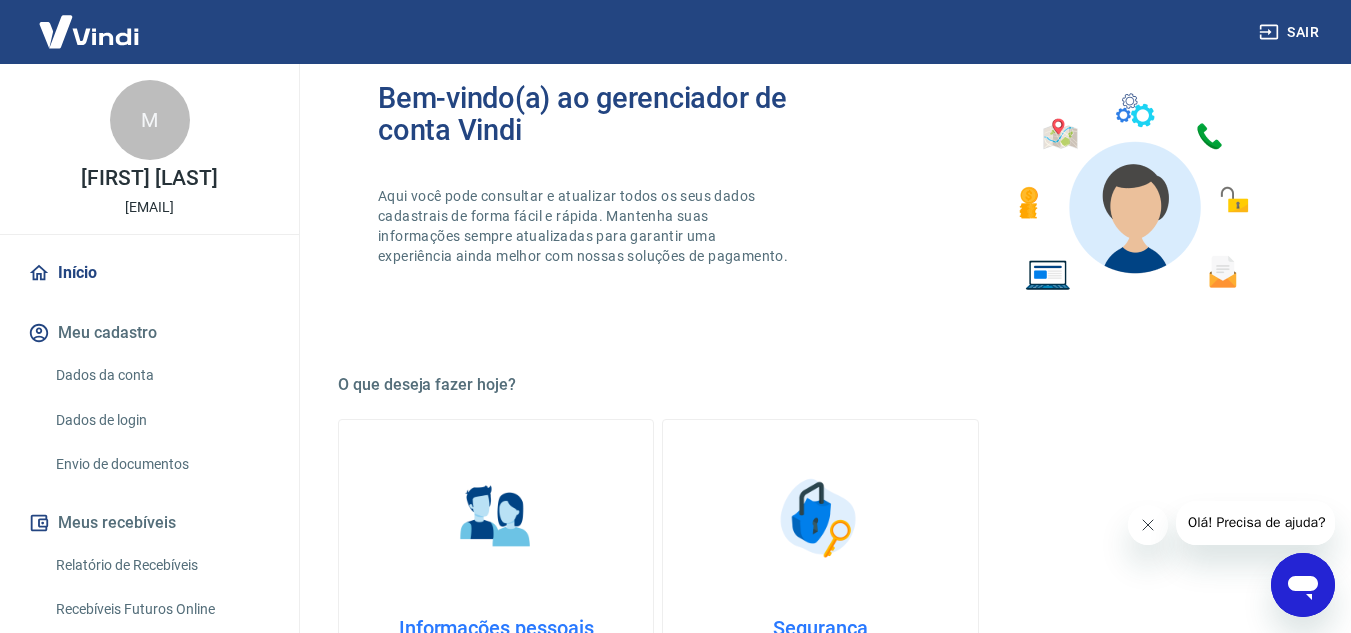 scroll, scrollTop: 1215, scrollLeft: 0, axis: vertical 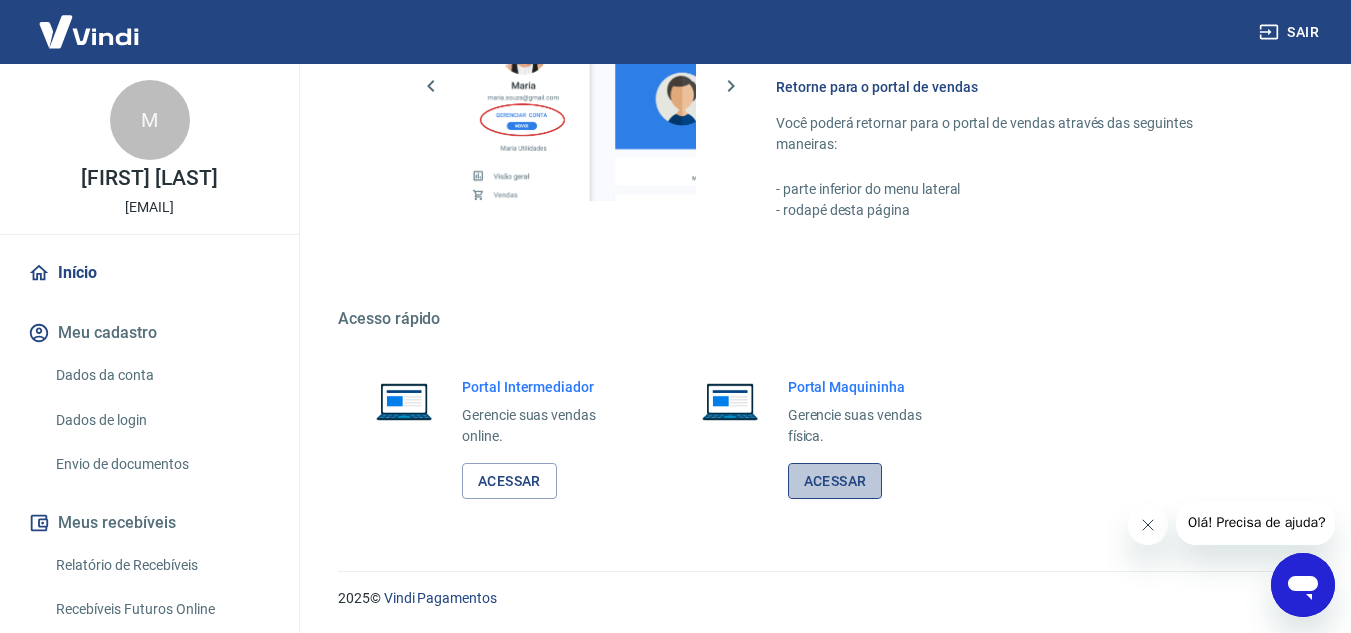 click on "Acessar" at bounding box center (835, 481) 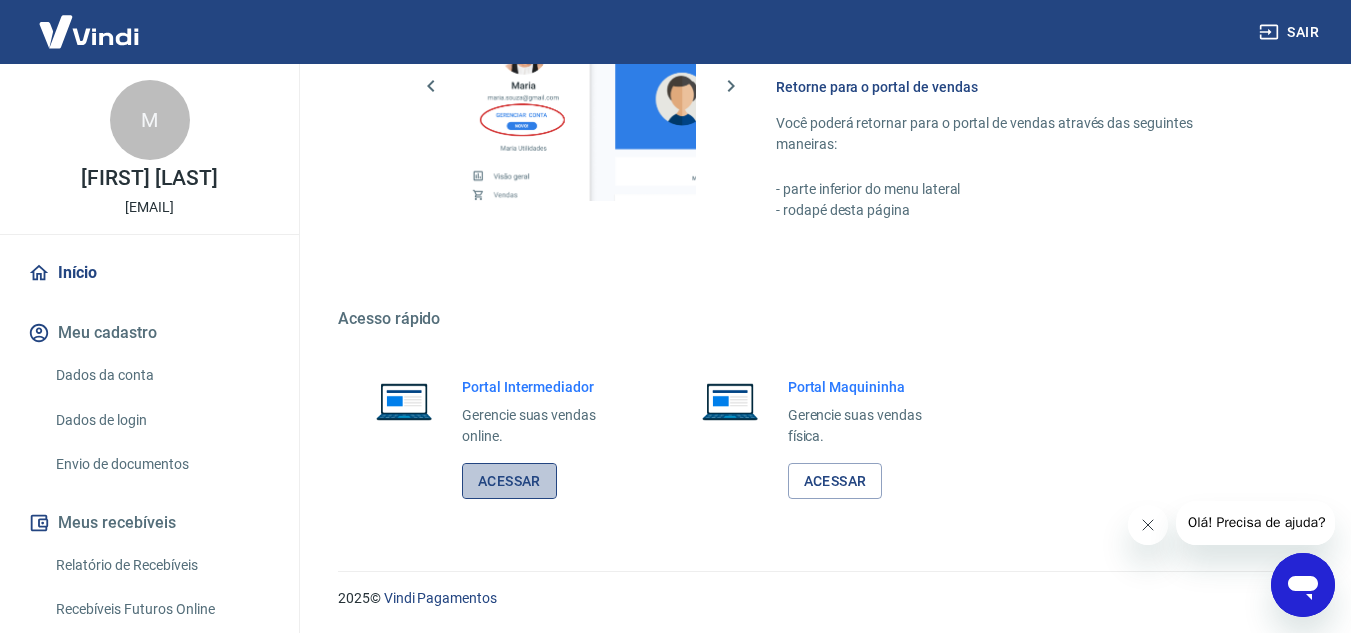 click on "Acessar" at bounding box center (509, 481) 